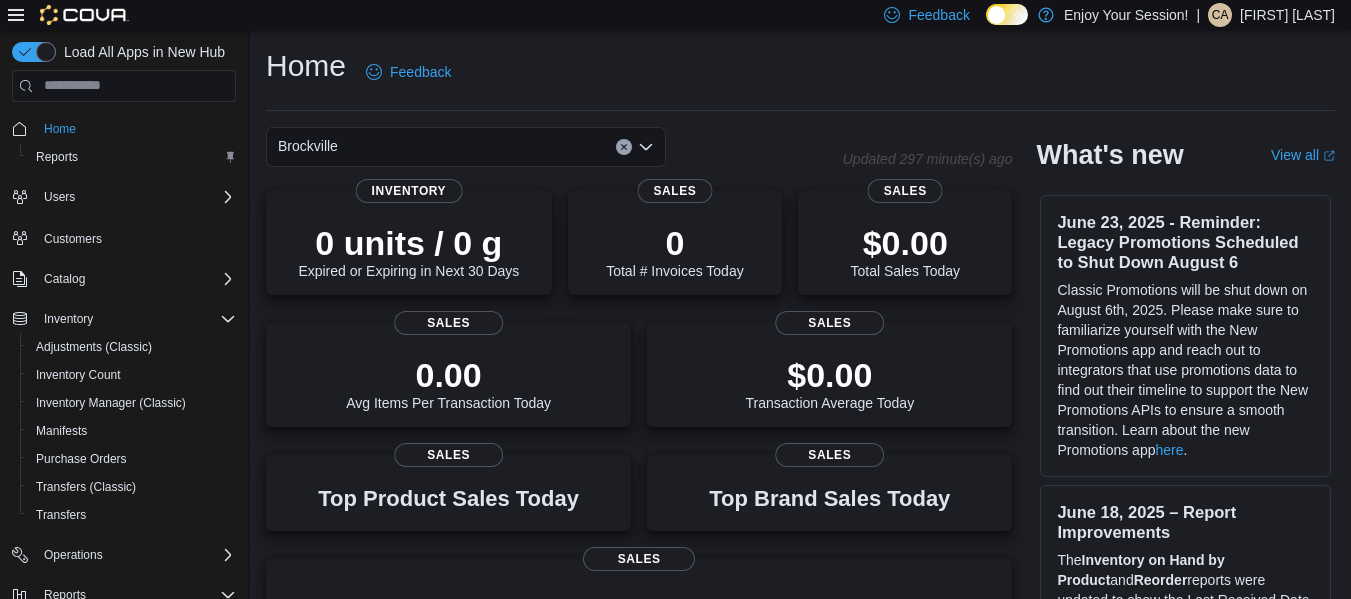 scroll, scrollTop: 0, scrollLeft: 0, axis: both 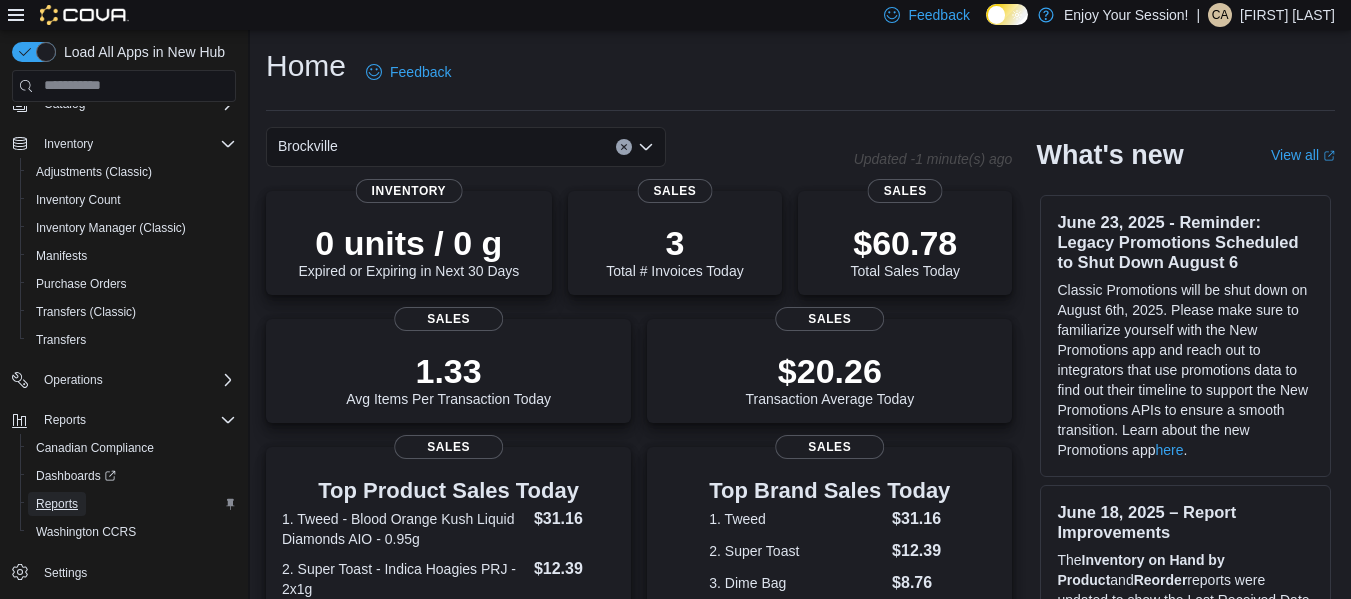 click on "Reports" at bounding box center [57, 504] 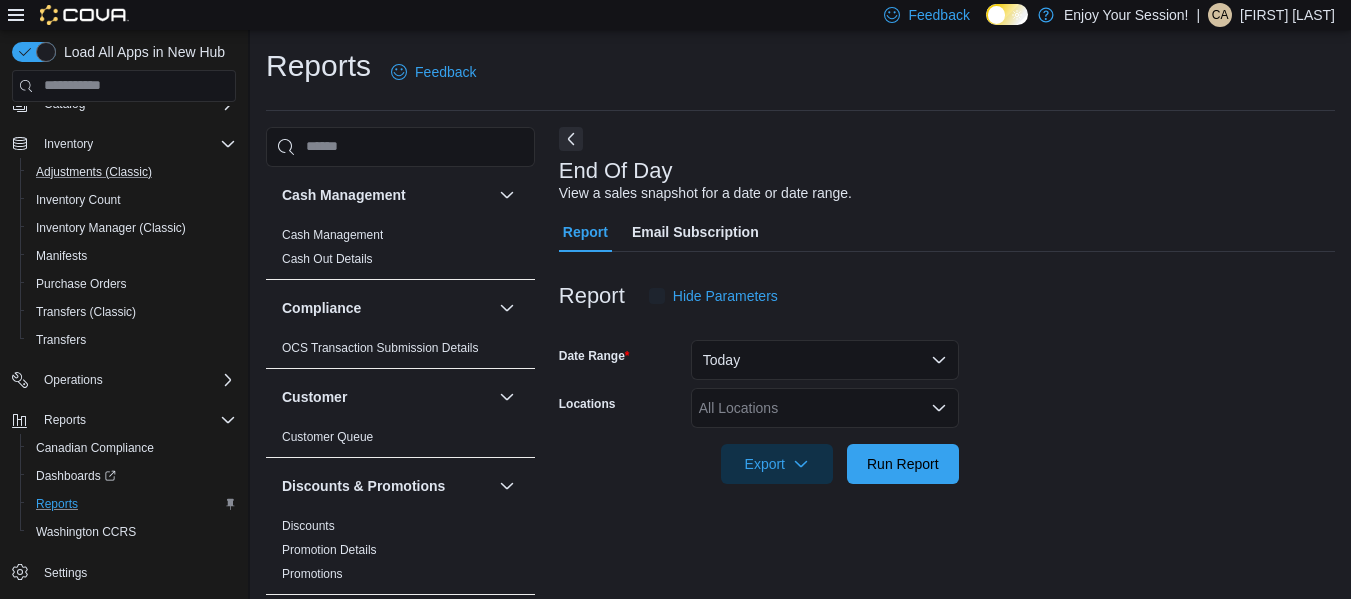 scroll, scrollTop: 33, scrollLeft: 0, axis: vertical 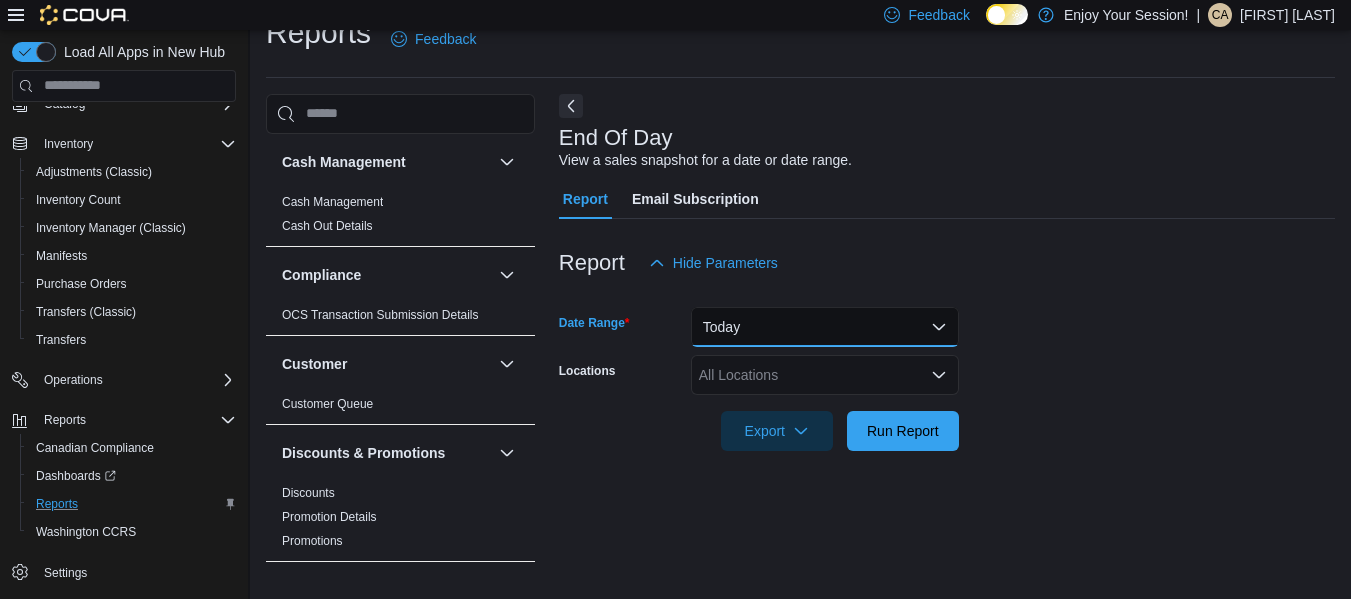 click on "Today" at bounding box center (825, 327) 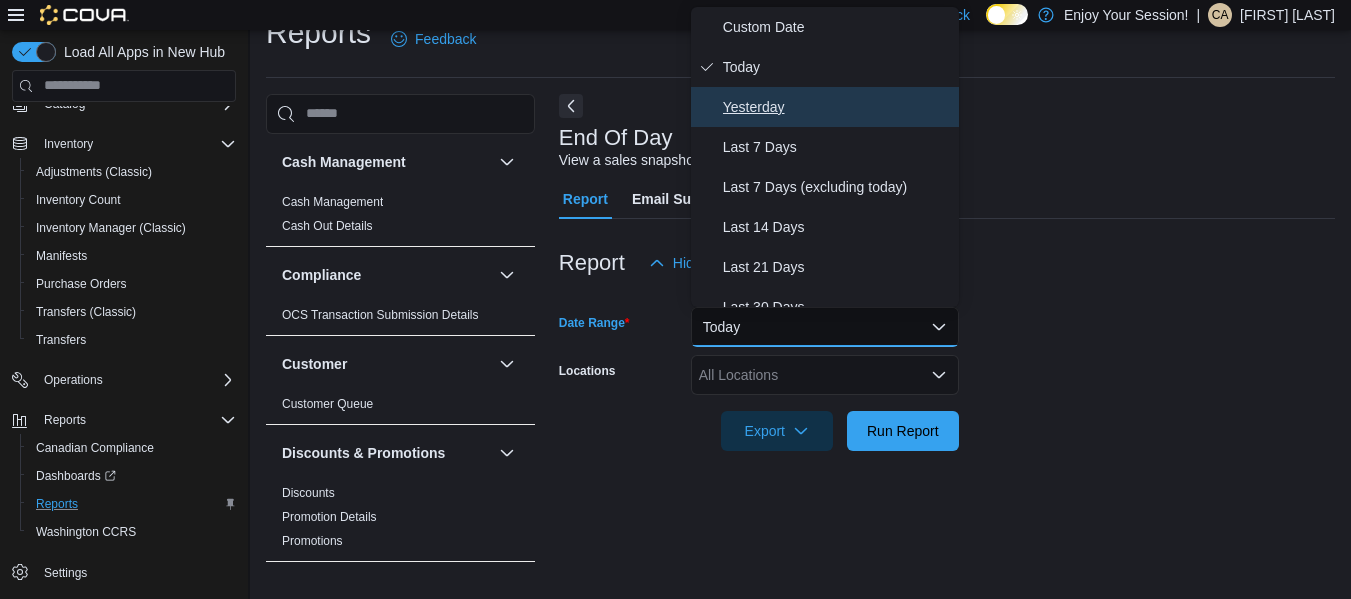 click on "Yesterday" at bounding box center (837, 107) 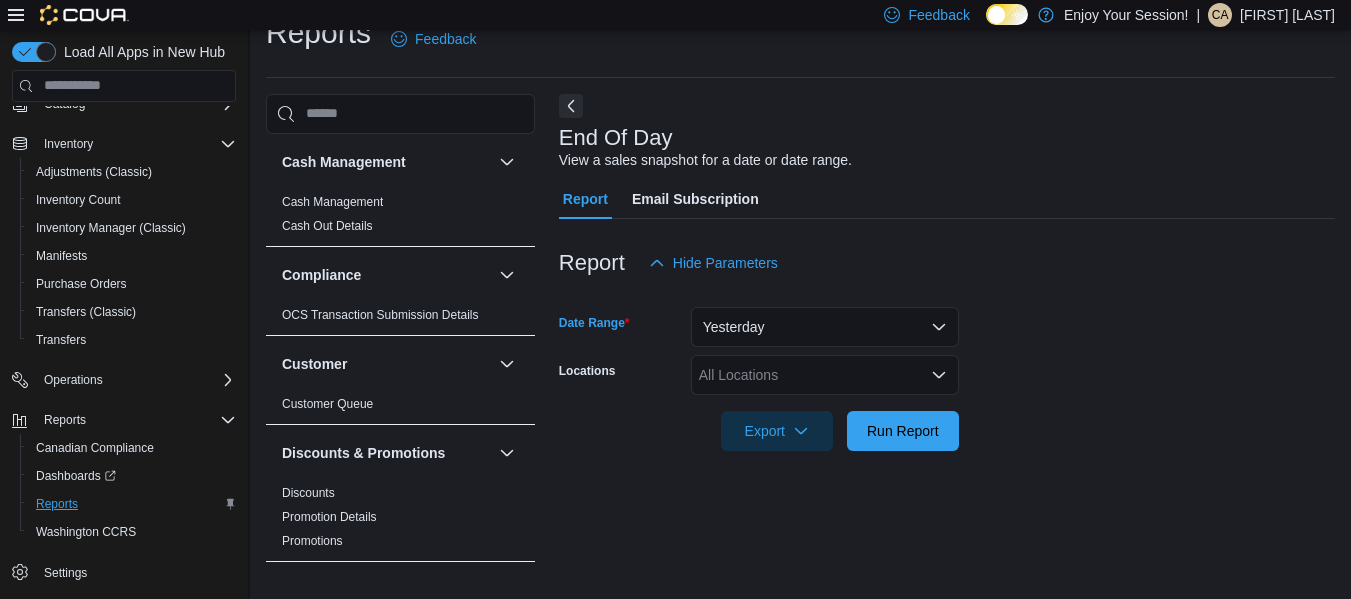 click on "All Locations" at bounding box center (825, 375) 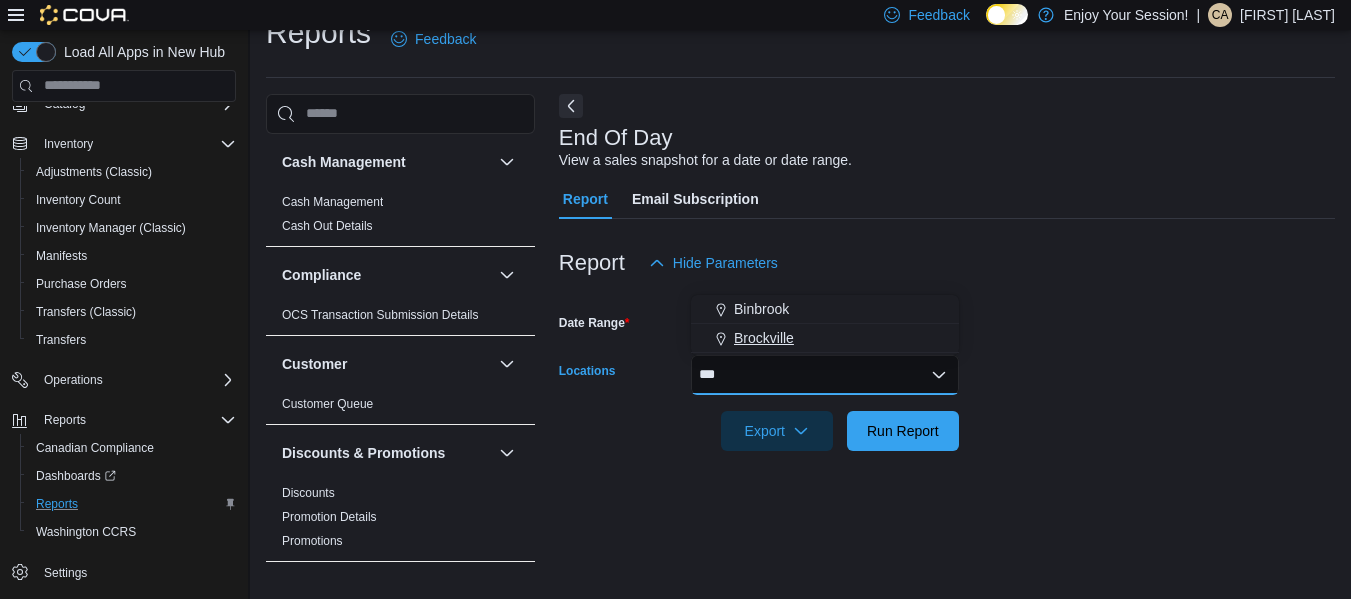 type on "***" 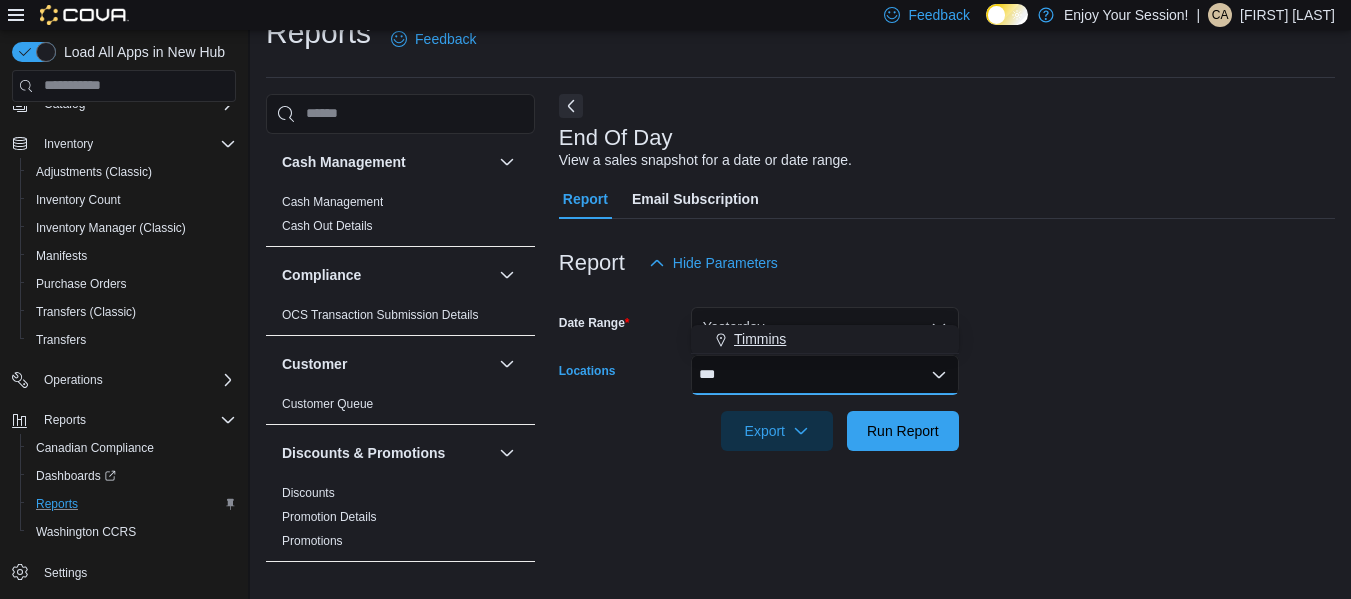 type on "***" 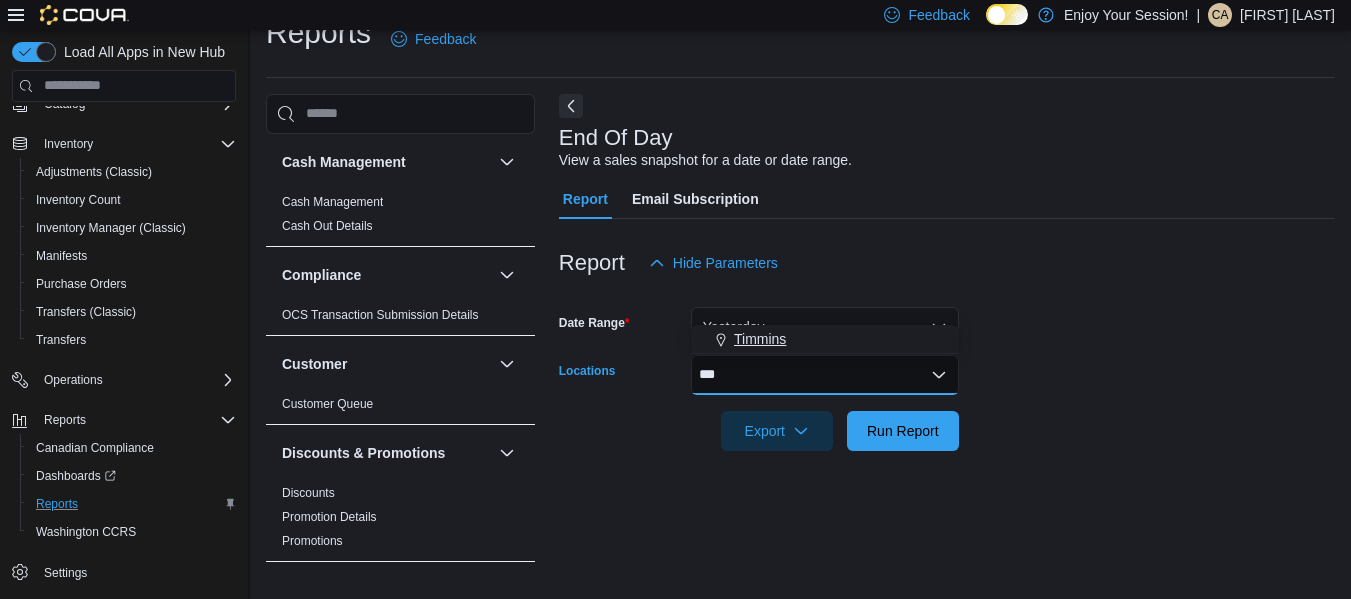 click on "Timmins" at bounding box center [760, 339] 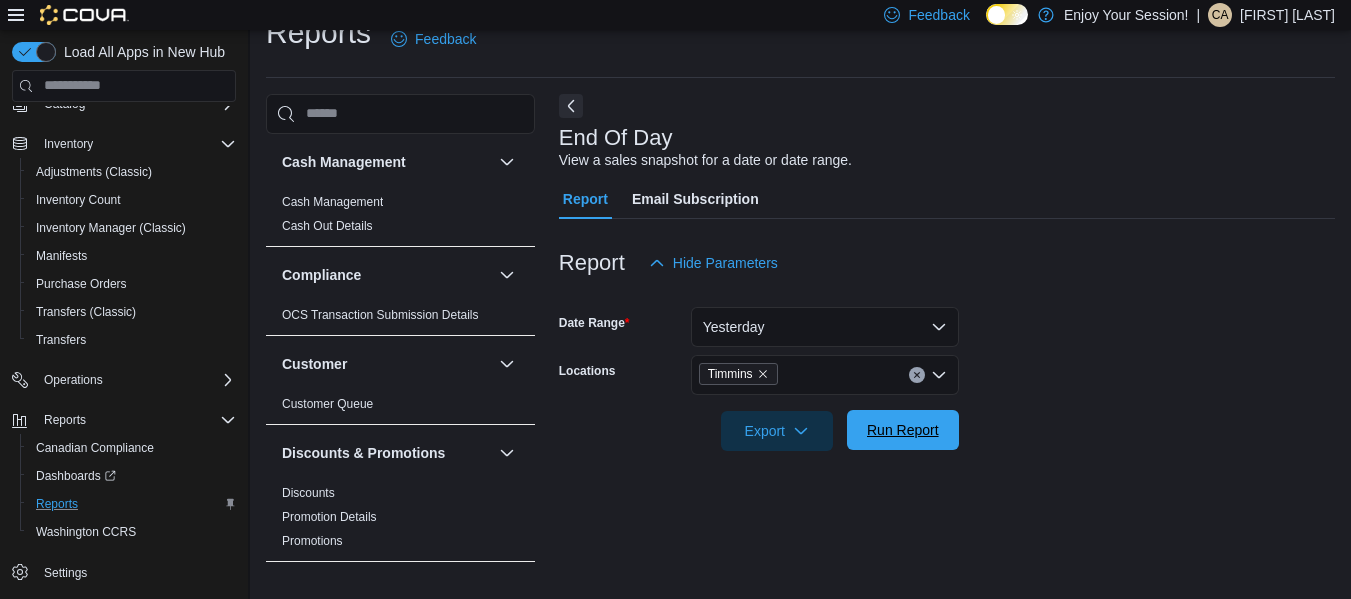 click on "Run Report" at bounding box center [903, 430] 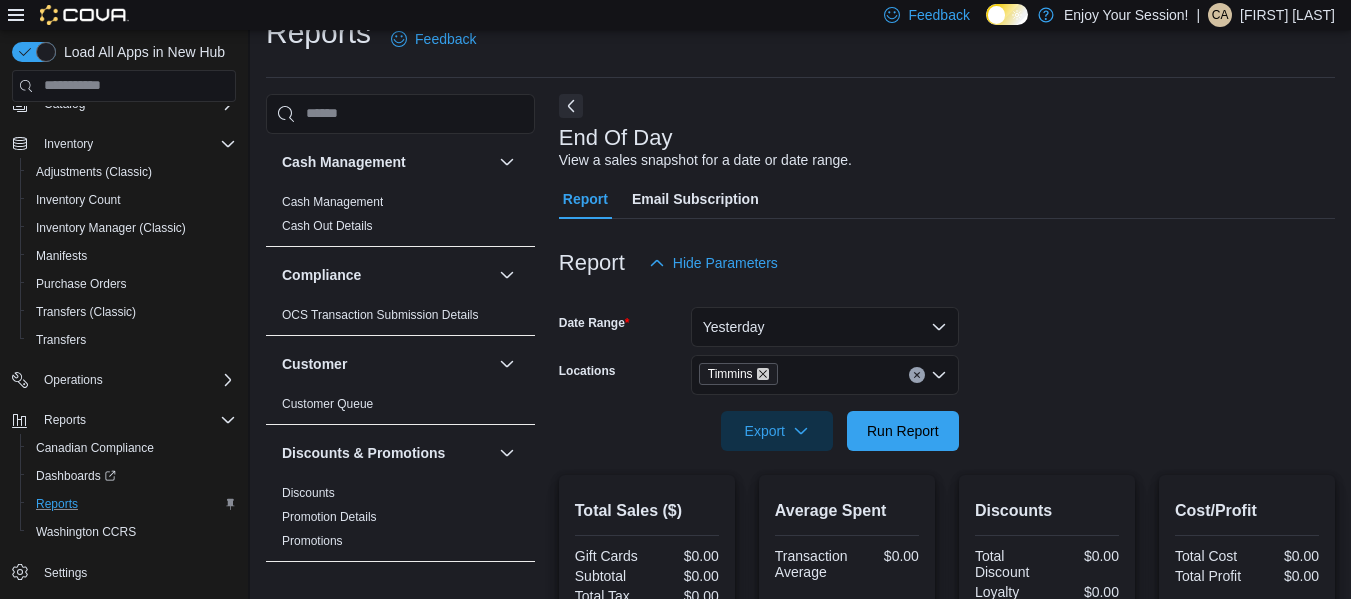 click 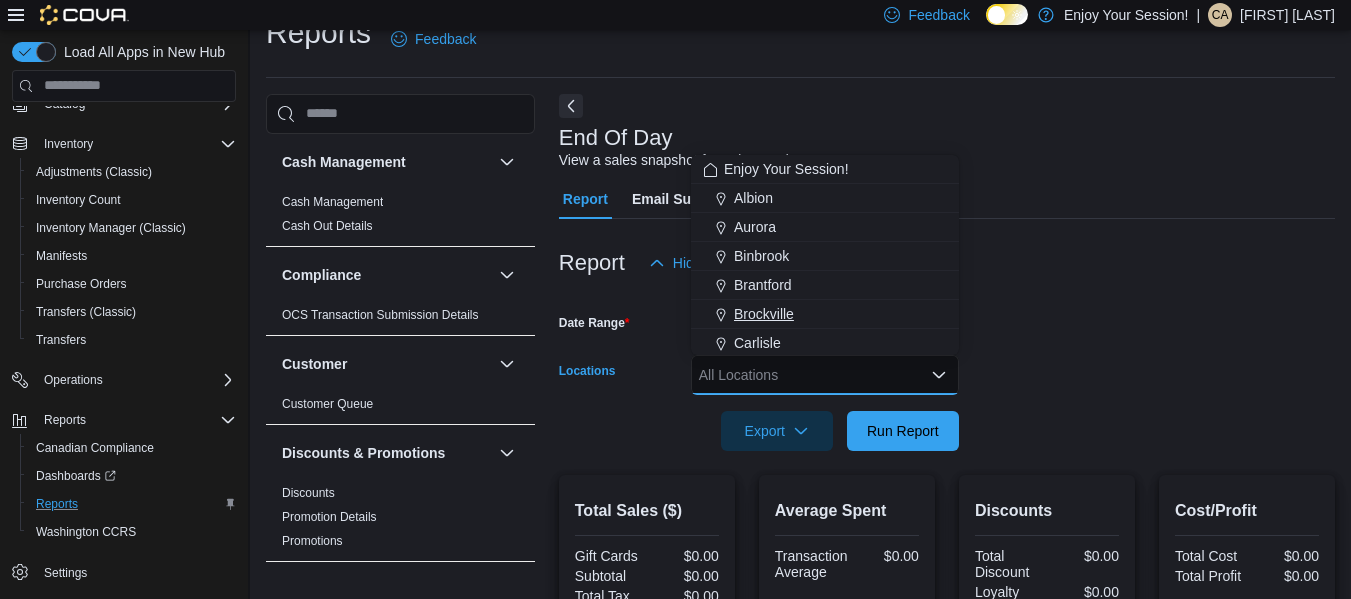 click on "Brockville" at bounding box center [764, 314] 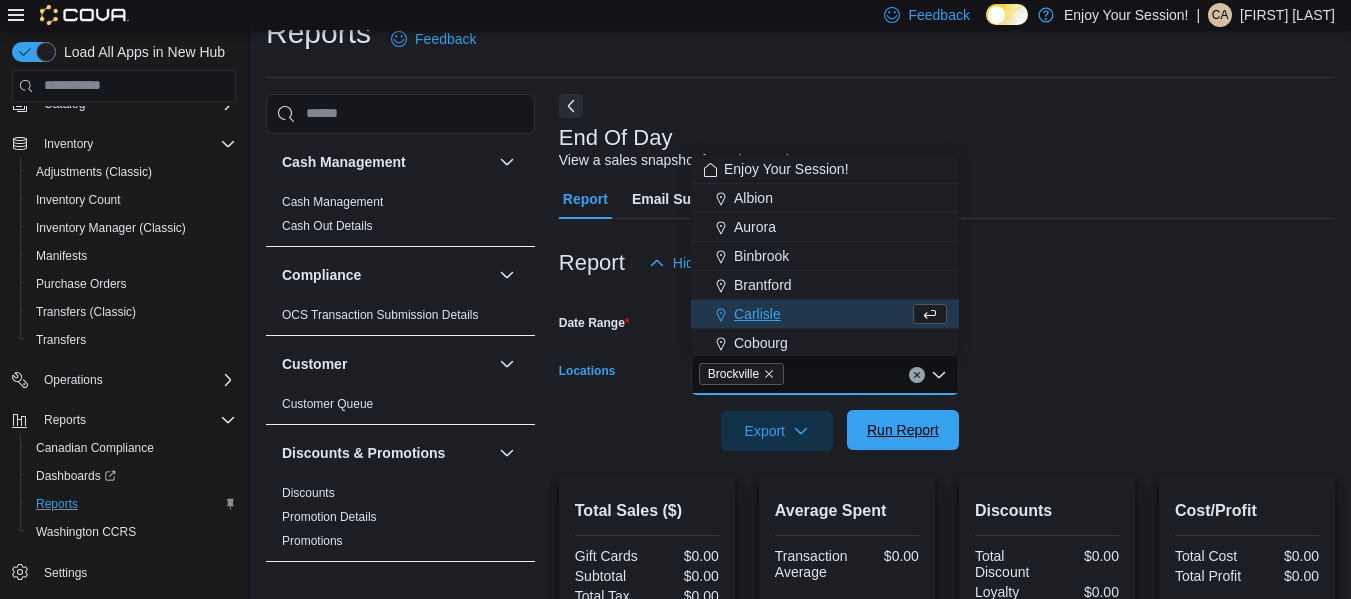 click on "Run Report" at bounding box center [903, 430] 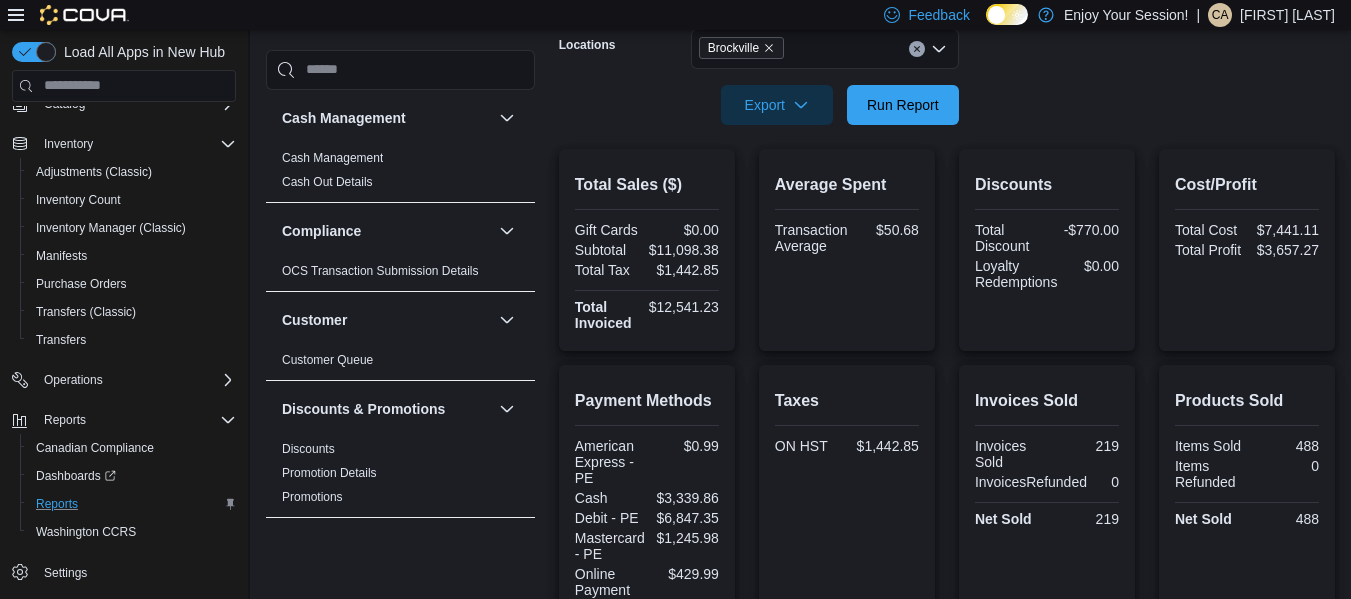 scroll, scrollTop: 358, scrollLeft: 0, axis: vertical 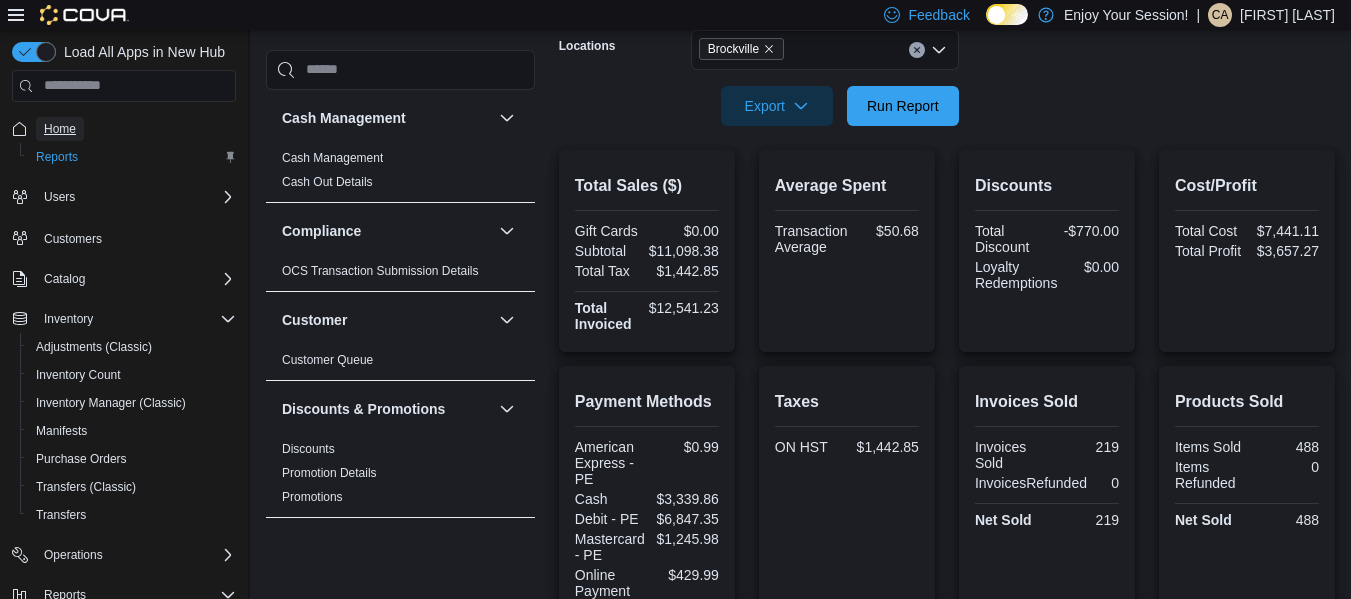 click on "Home" at bounding box center [60, 129] 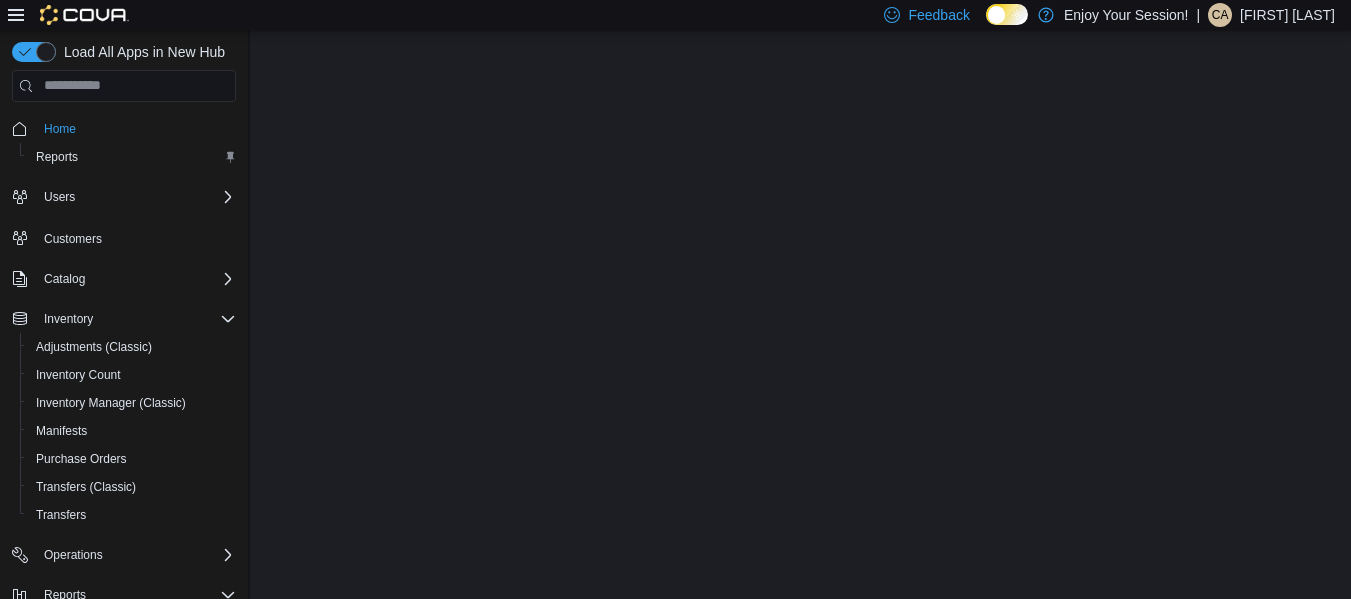 scroll, scrollTop: 0, scrollLeft: 0, axis: both 